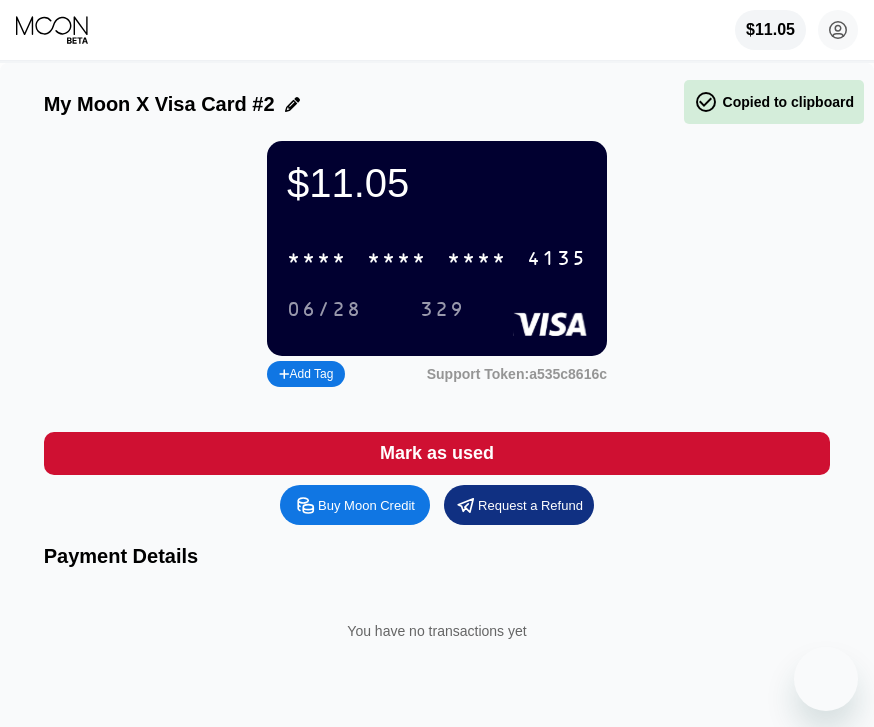 scroll, scrollTop: 0, scrollLeft: 0, axis: both 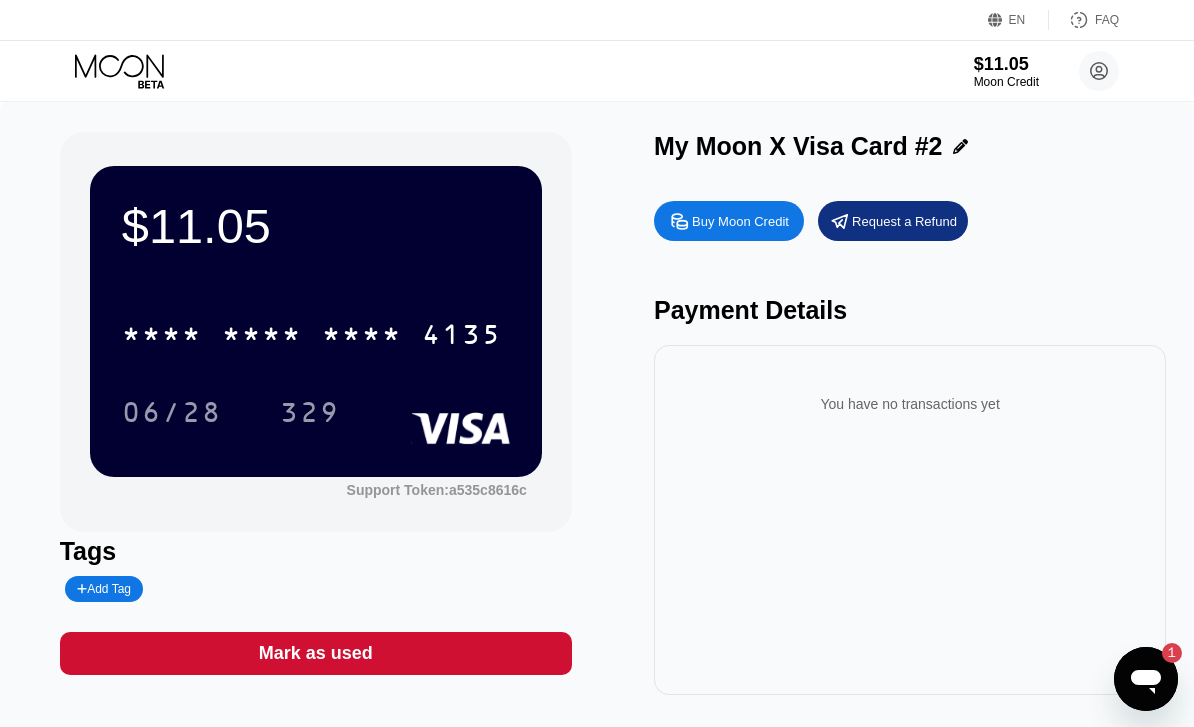 click 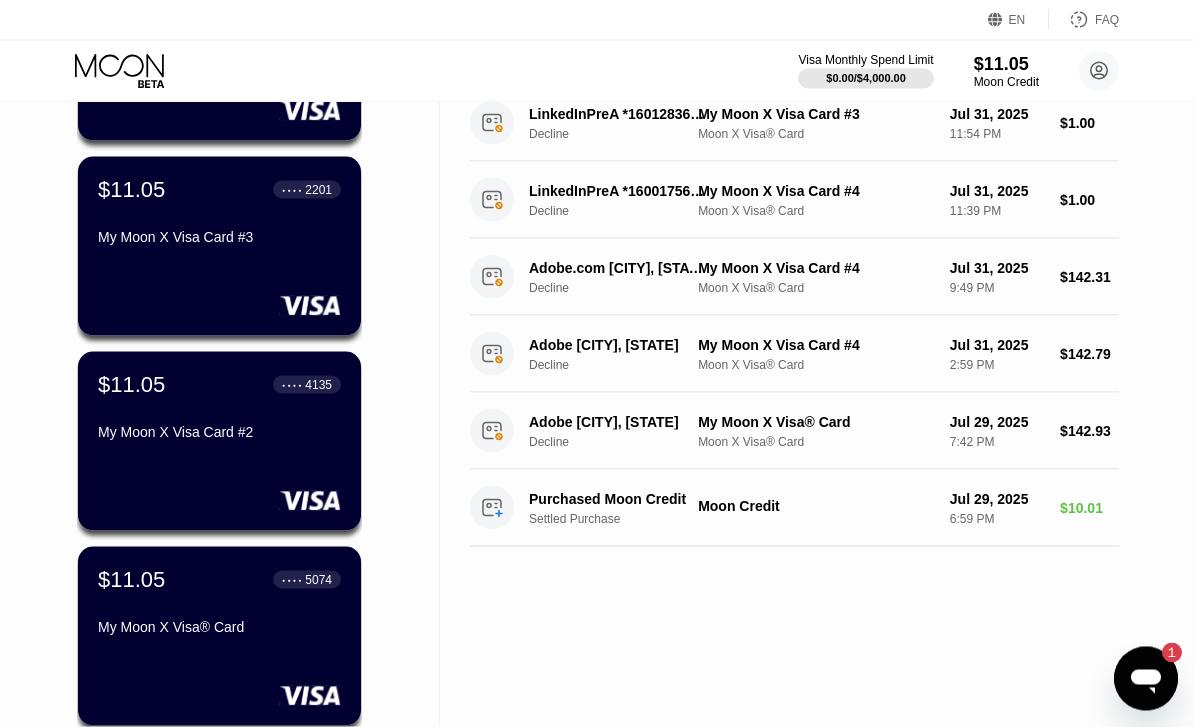 scroll, scrollTop: 289, scrollLeft: 0, axis: vertical 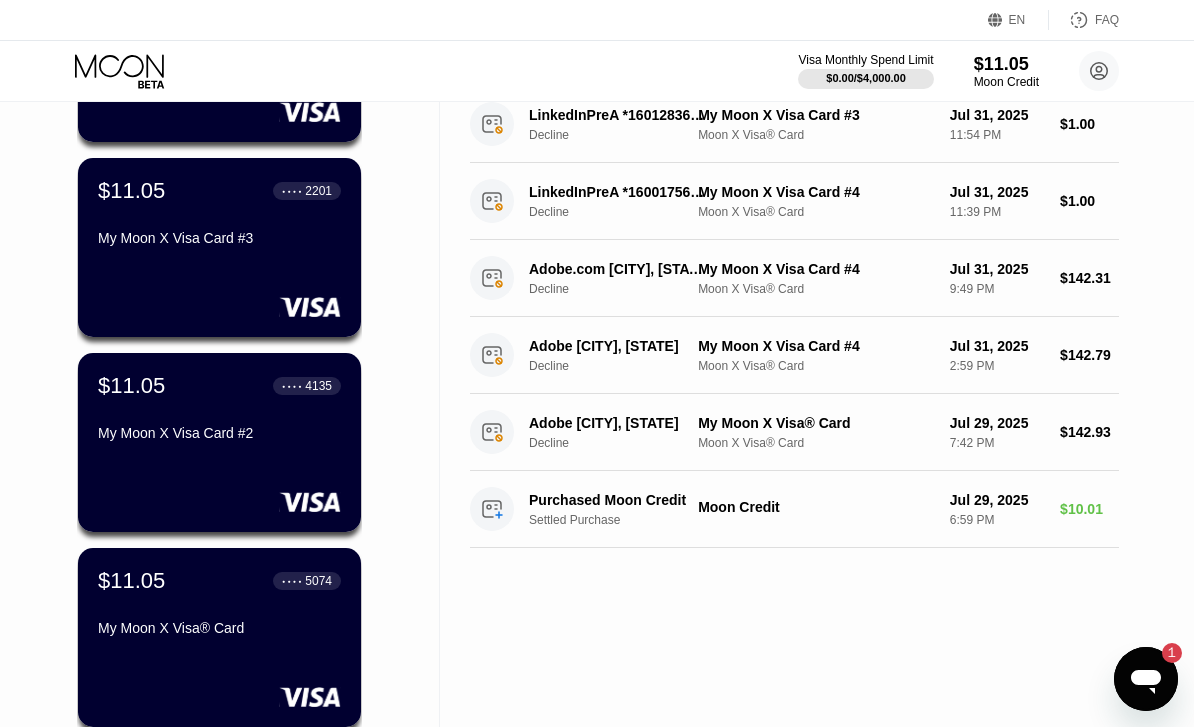 click on "$11.05 ● ● ● ● 2201 My Moon X Visa Card #3" at bounding box center [219, 216] 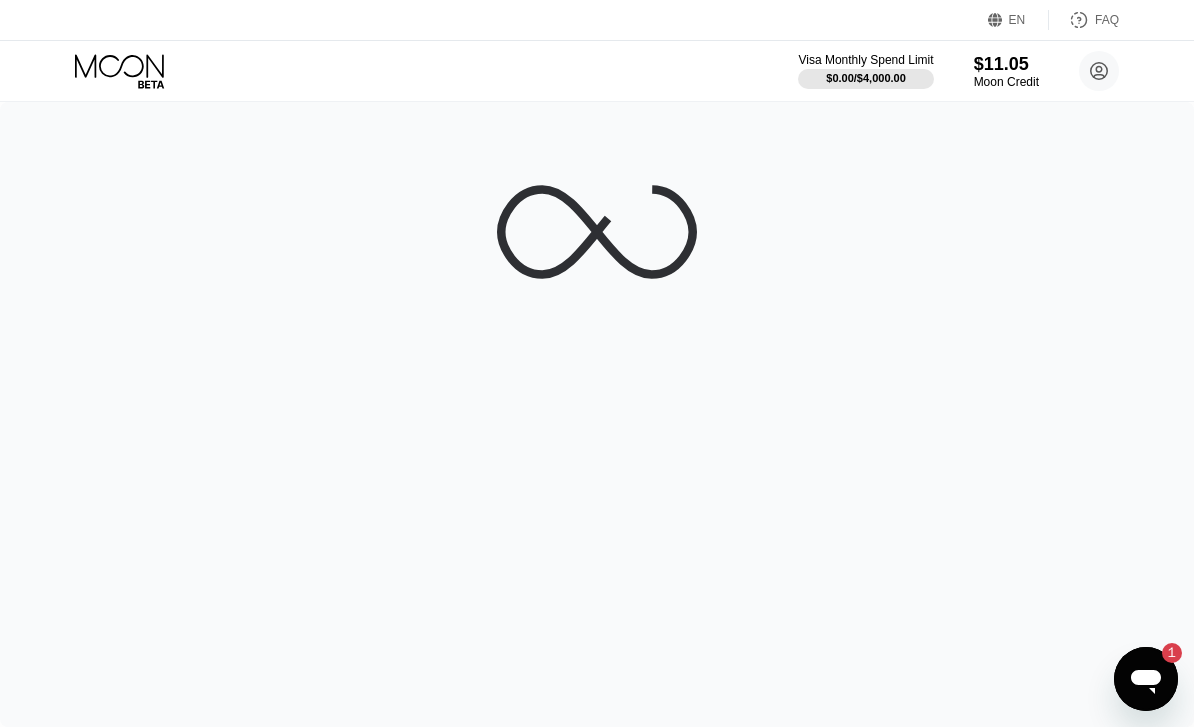 scroll, scrollTop: 0, scrollLeft: 0, axis: both 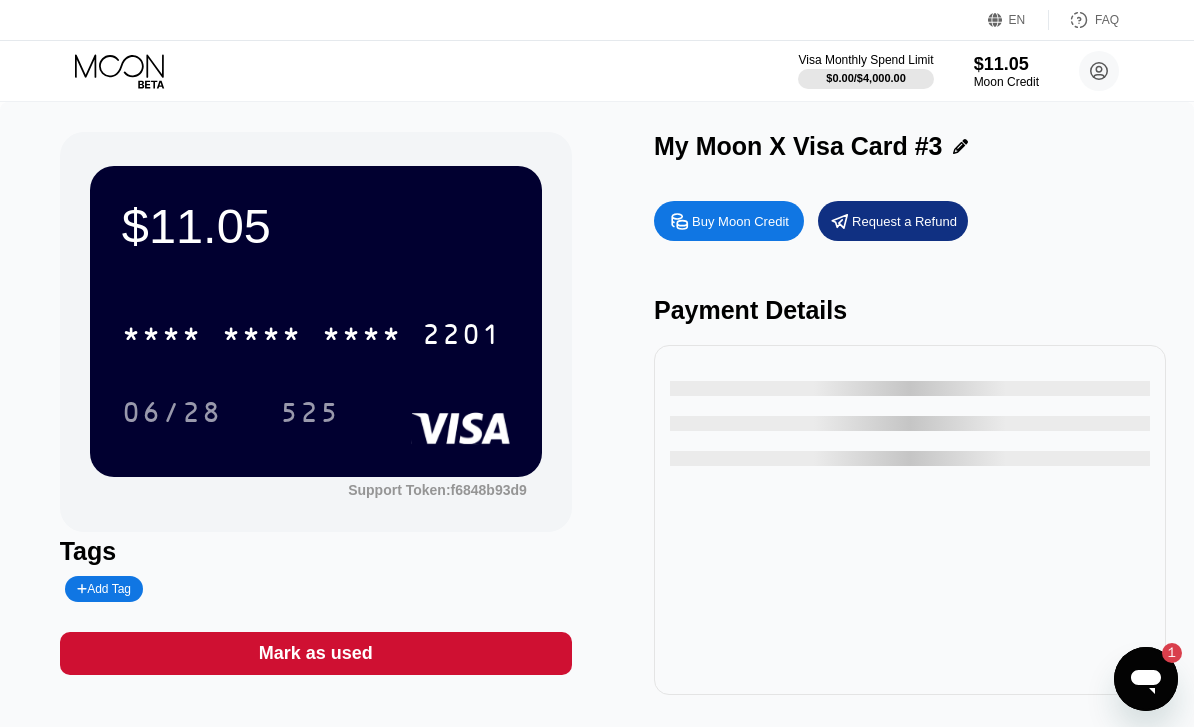 click on "2201" at bounding box center [462, 337] 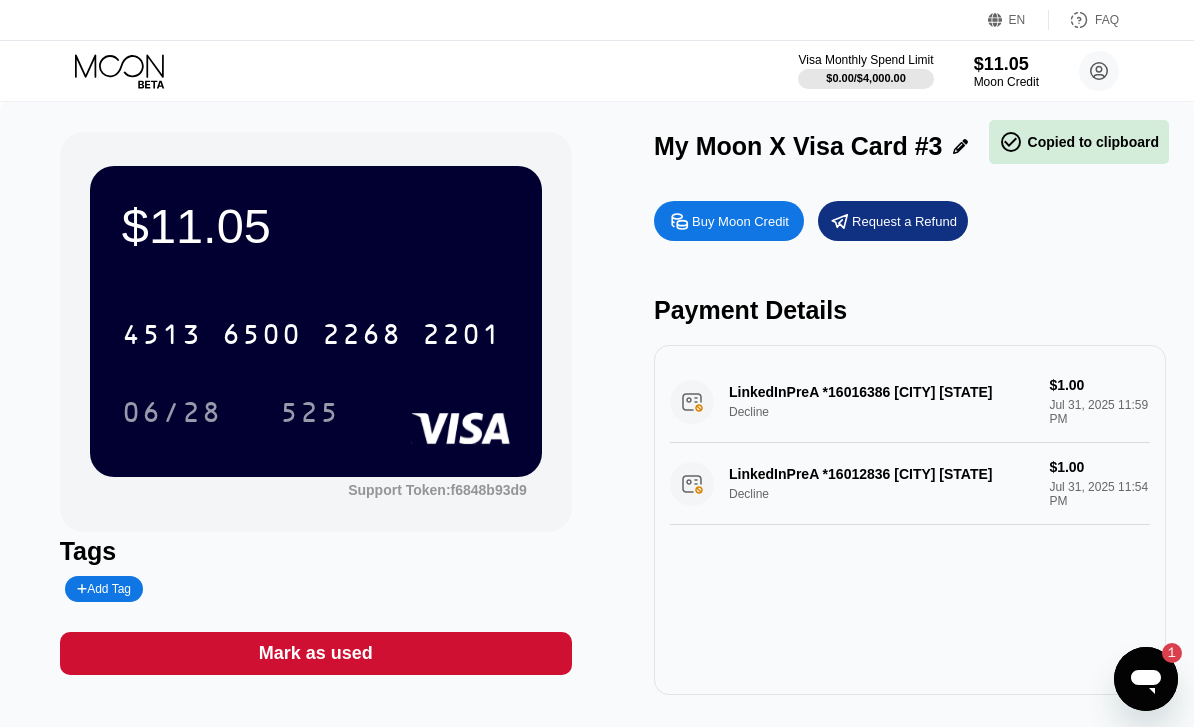 click on "06/28 525" at bounding box center [316, 412] 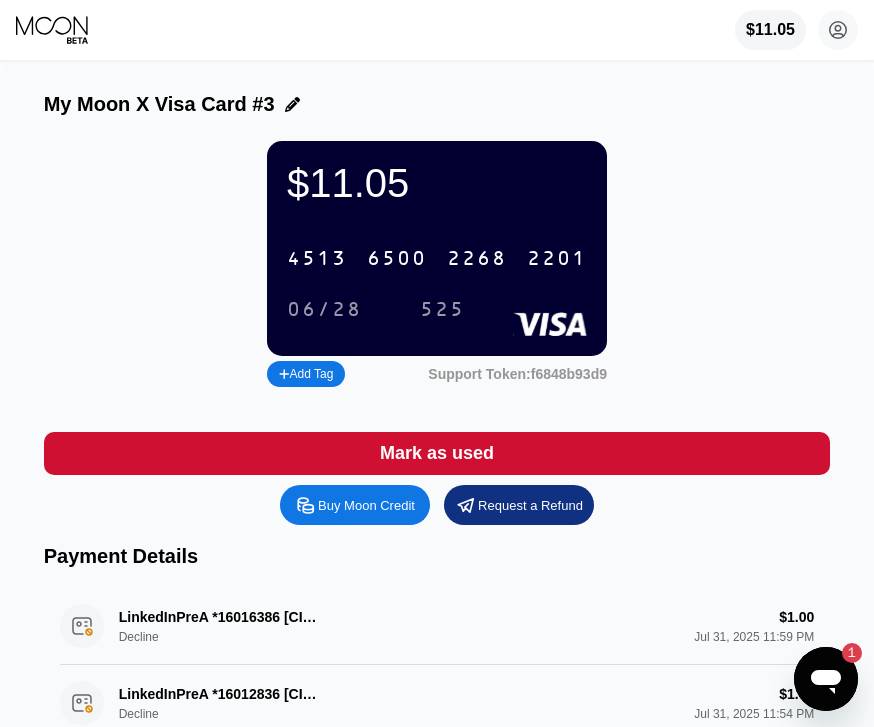 click on "$11.05 4513 6500 2268 2201 06/28 525  Add Tag Support Token:  f6848b93d9" at bounding box center [437, 266] 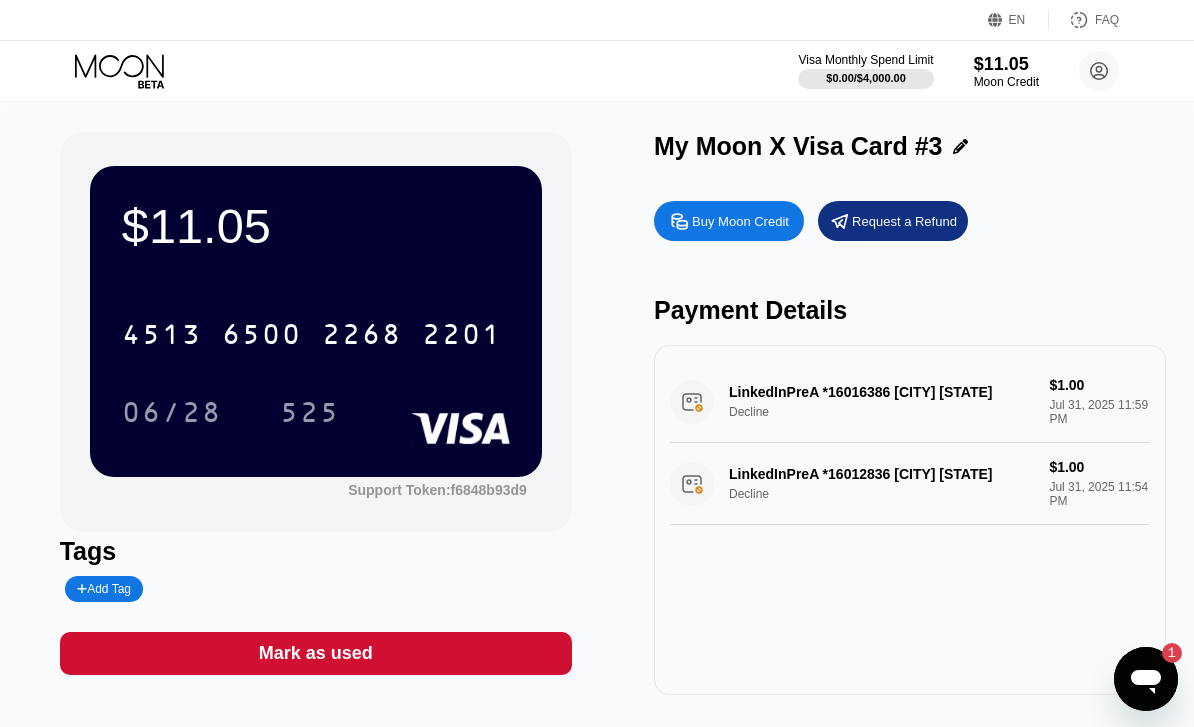 click 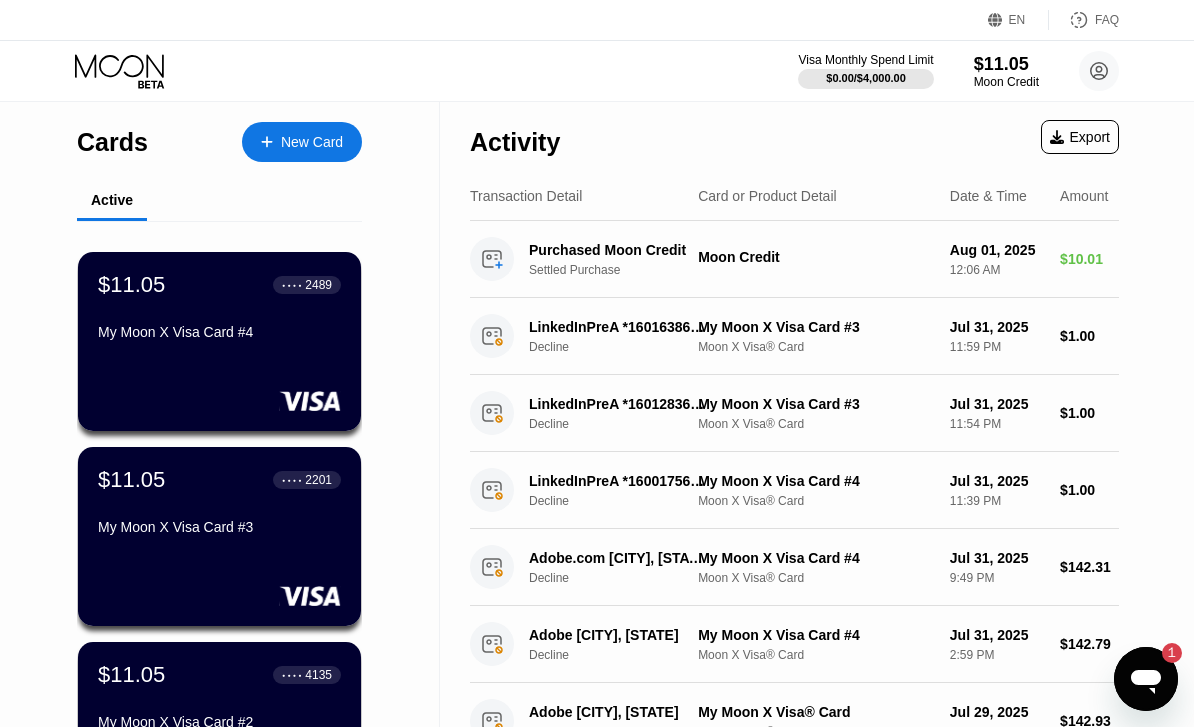 click on "My Moon X Visa Card #4" at bounding box center (219, 332) 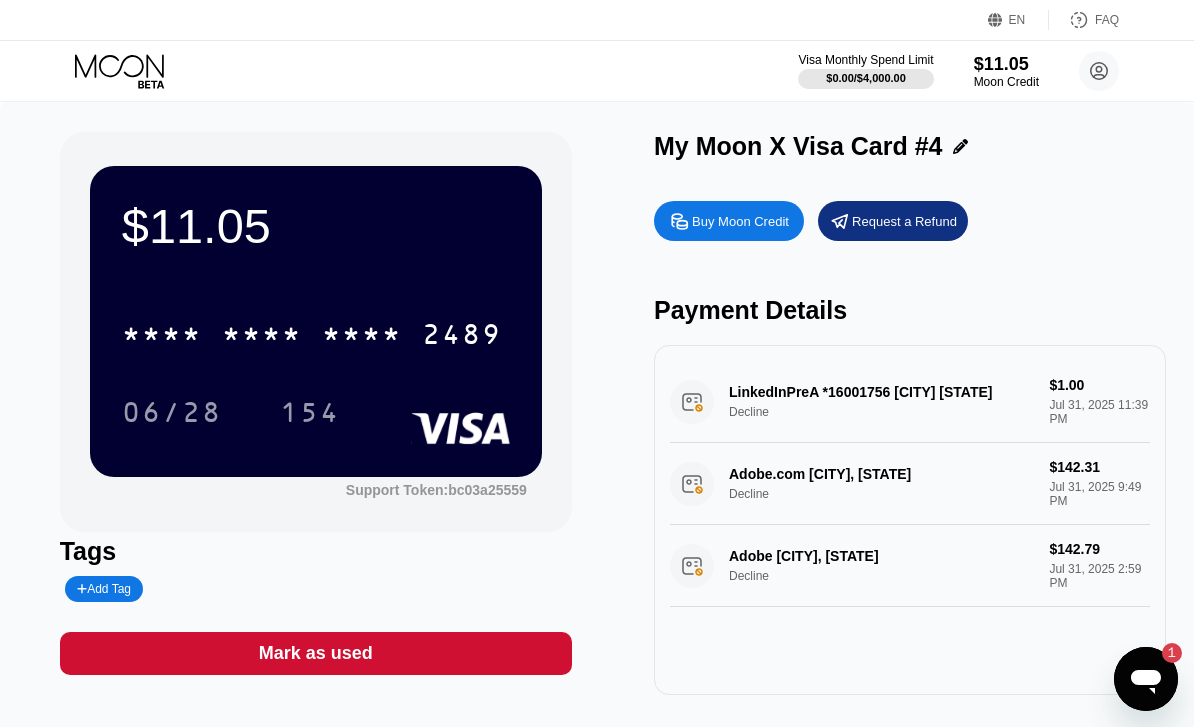 click on "* * * *" at bounding box center [362, 337] 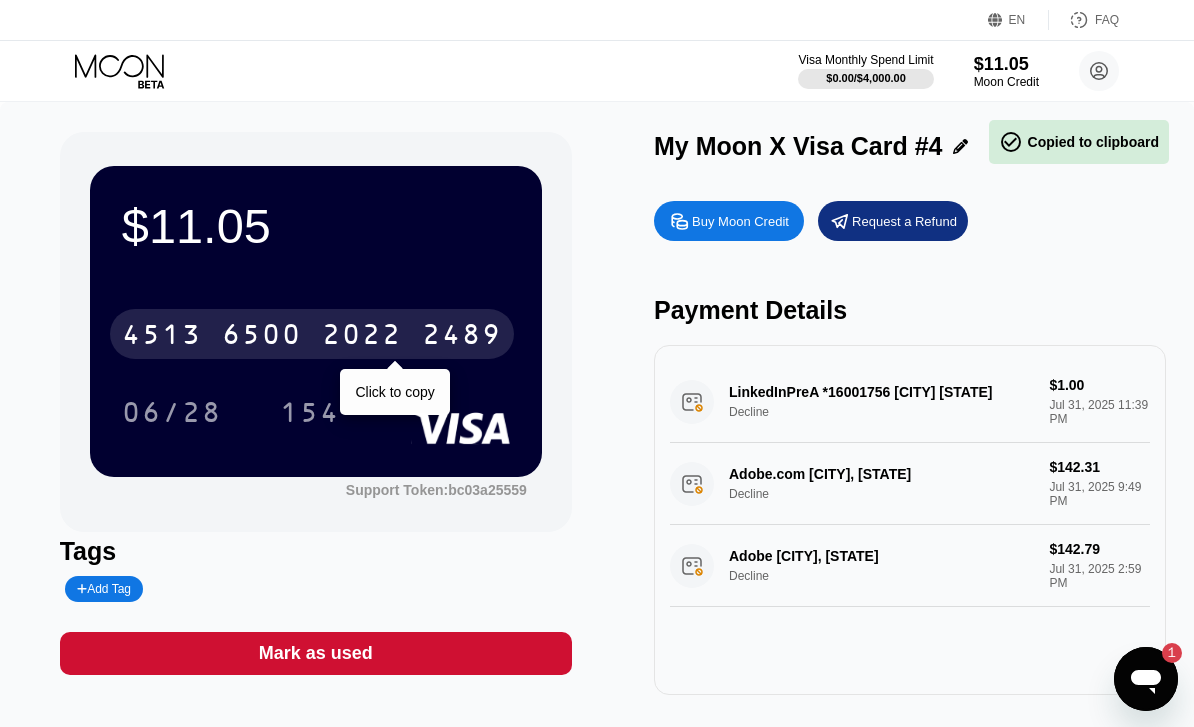 click on "06/28 154" at bounding box center [316, 412] 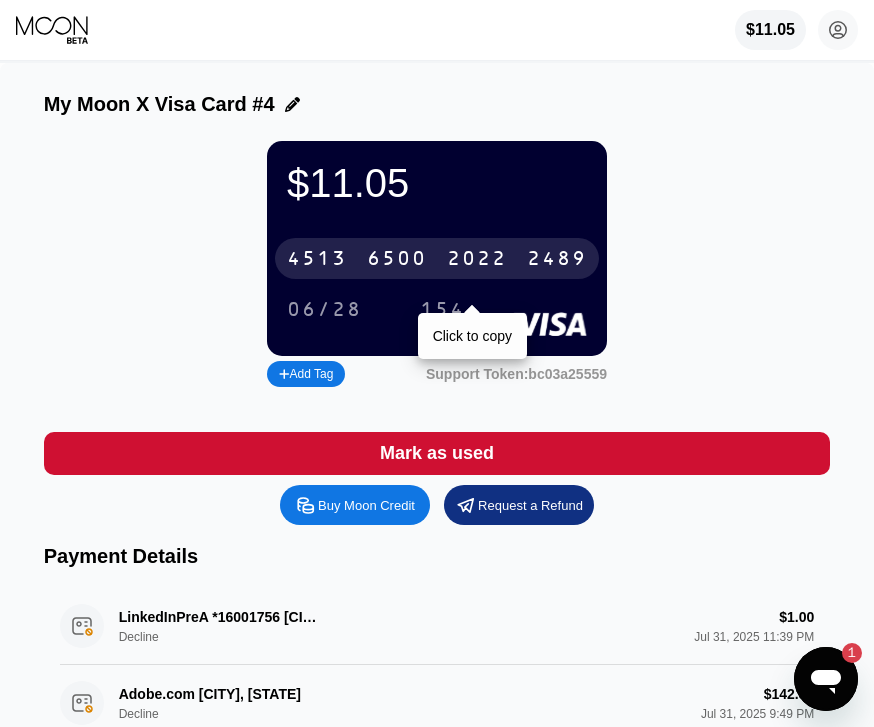 click on "$11.05 4513 6500 2022 2489 Click to copy 06/28 154  Add Tag Support Token:  bc03a25559" at bounding box center (437, 266) 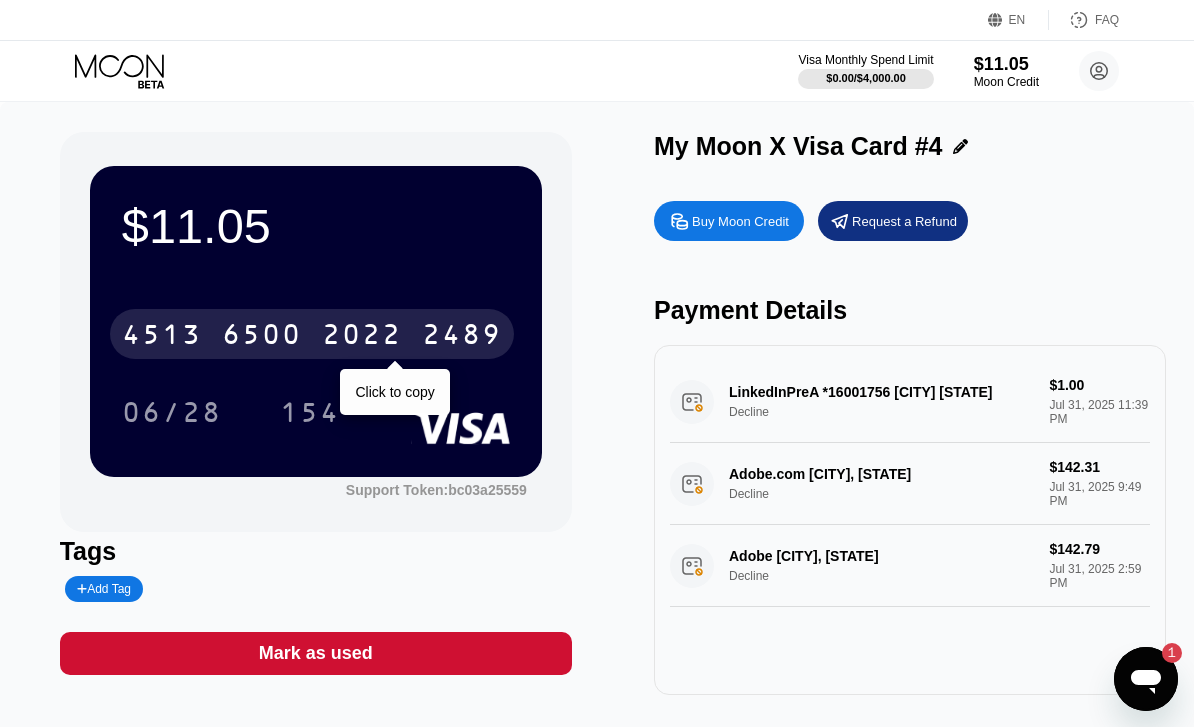 click 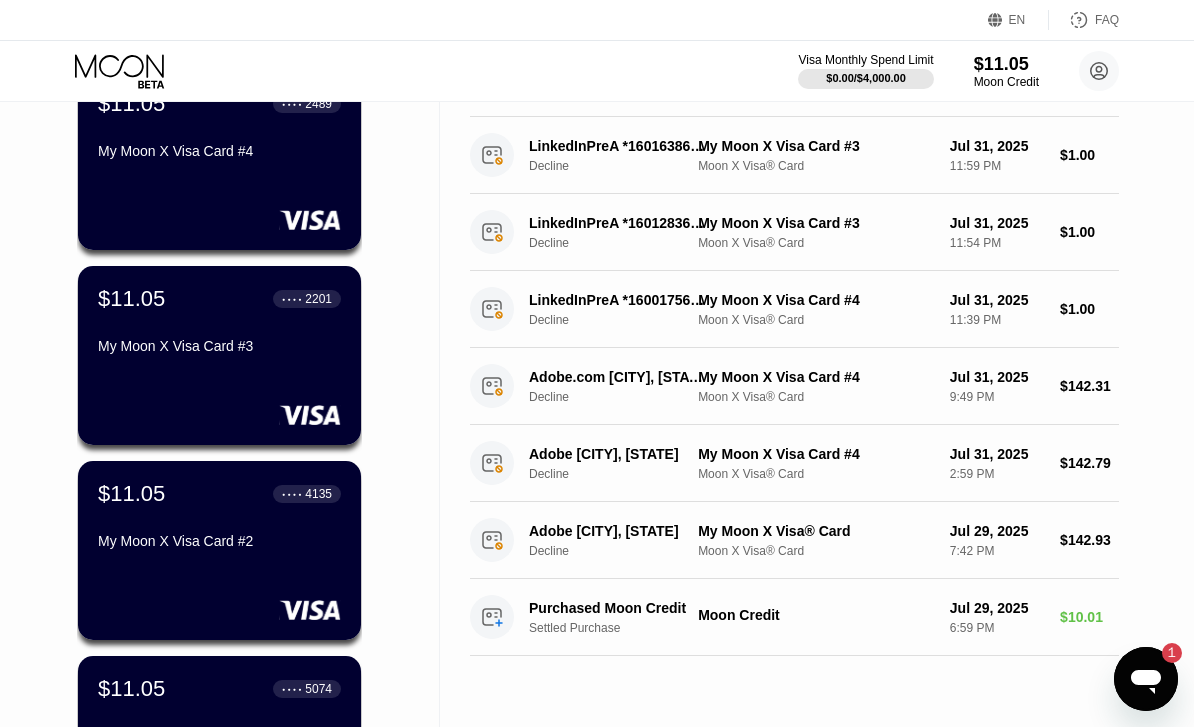 scroll, scrollTop: 180, scrollLeft: 0, axis: vertical 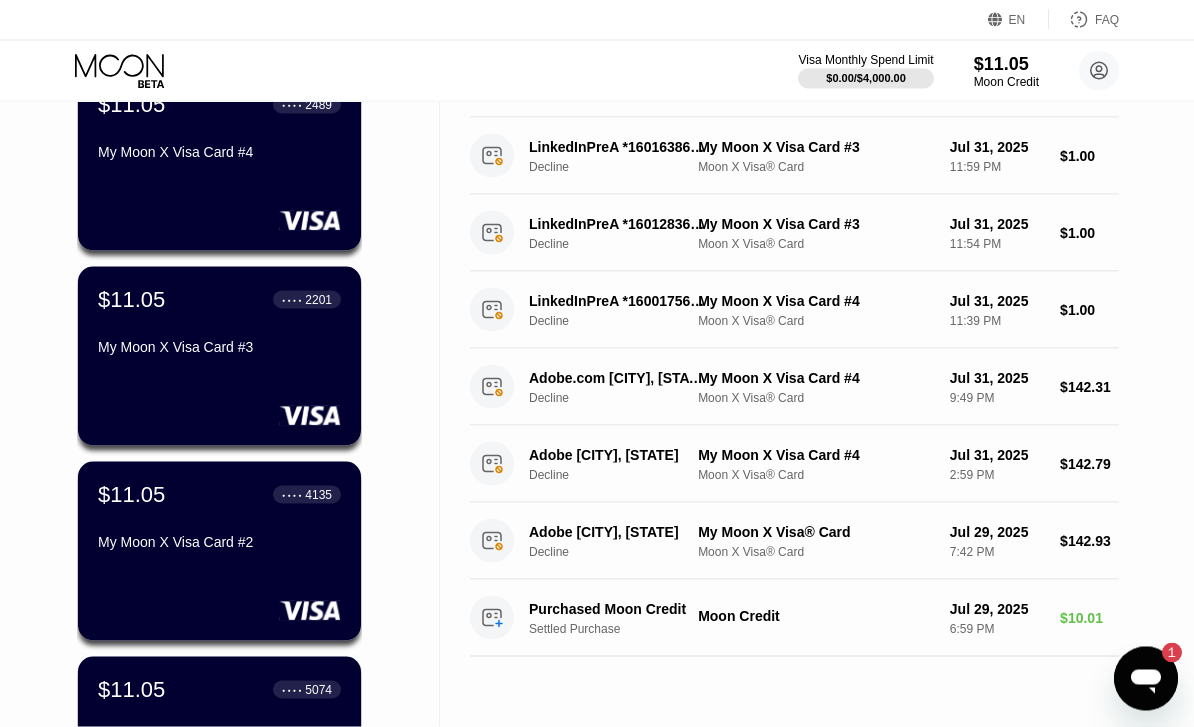 click on "My Moon X Visa Card #2" at bounding box center (219, 542) 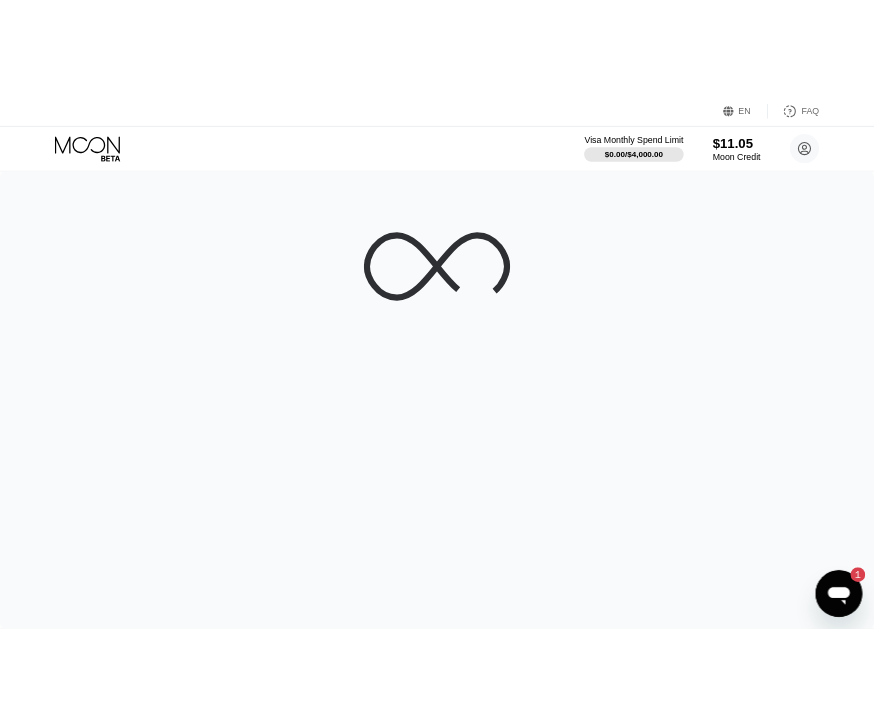 scroll, scrollTop: 0, scrollLeft: 0, axis: both 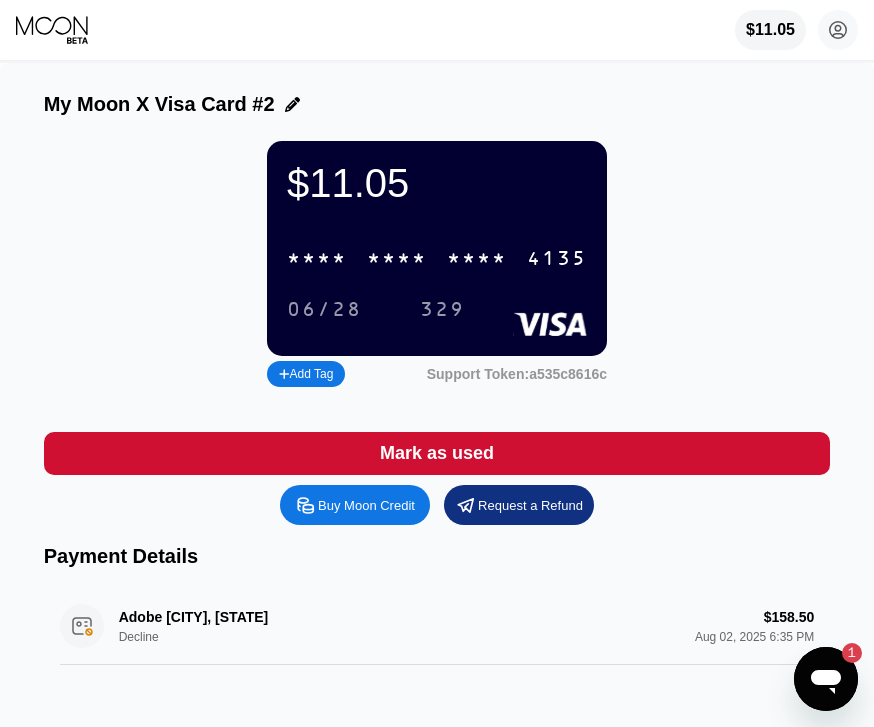 click 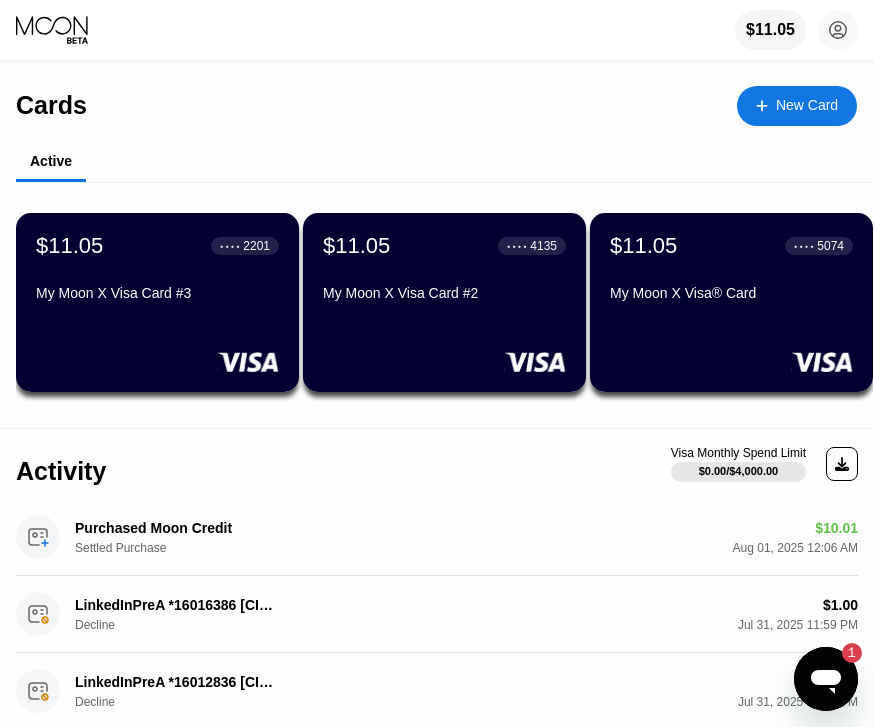 scroll, scrollTop: 0, scrollLeft: 287, axis: horizontal 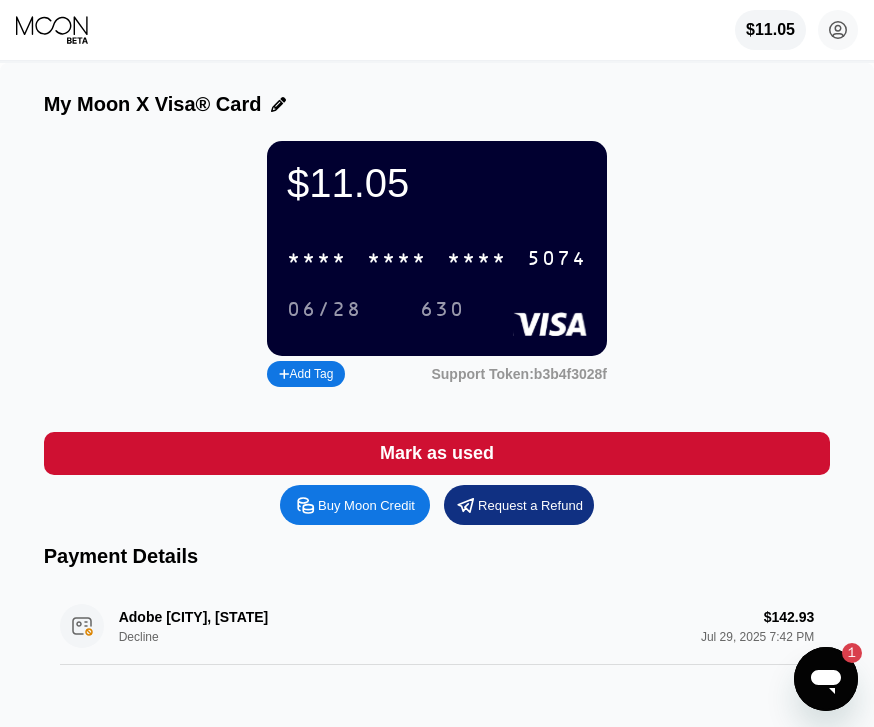 click on "* * * *" at bounding box center (317, 259) 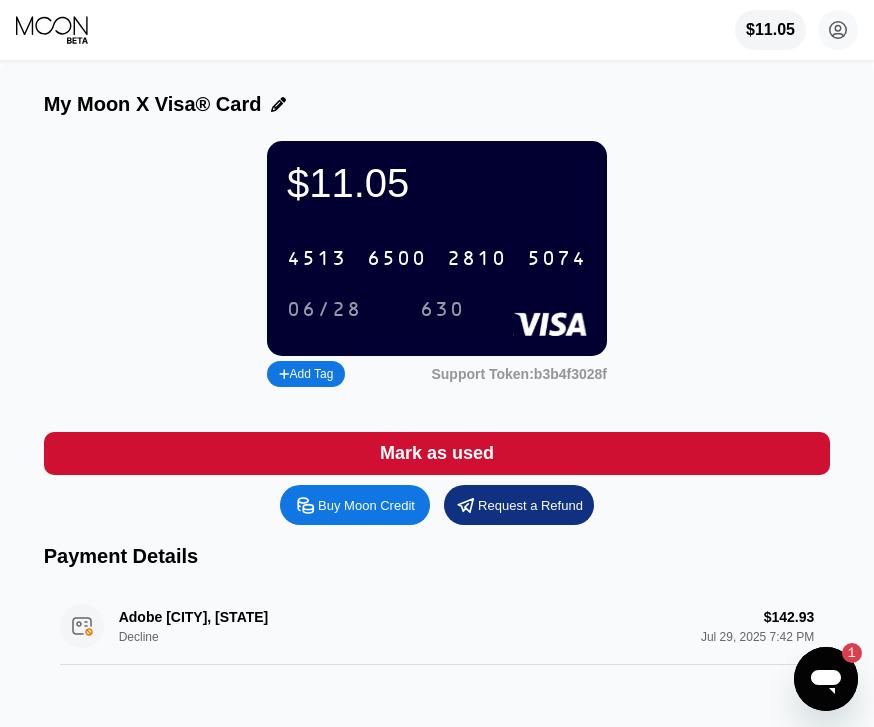 click 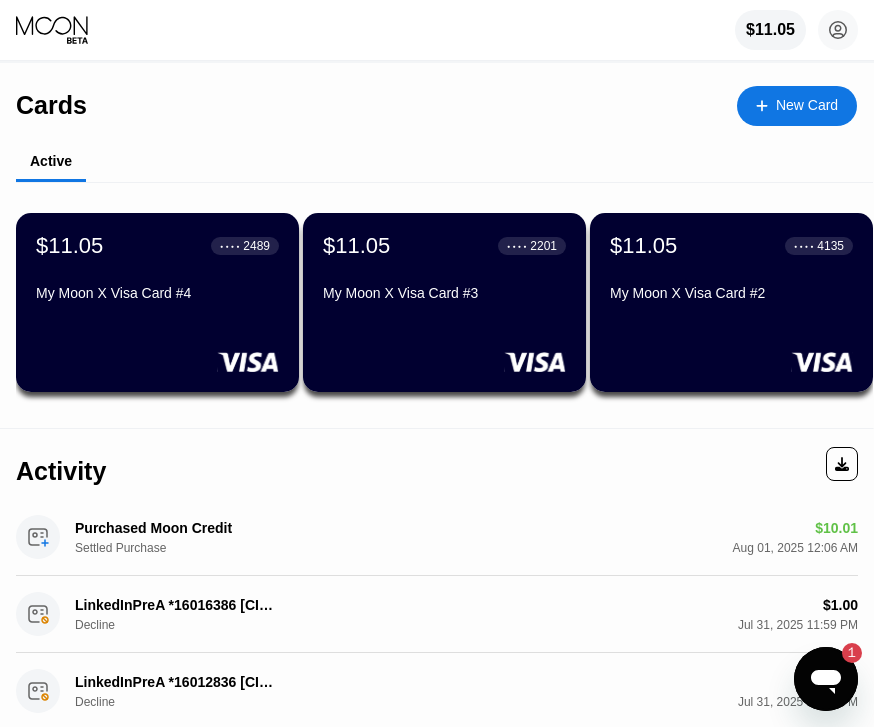 click on "$11.05 ● ● ● ● 2489 My Moon X Visa Card #4" at bounding box center [157, 271] 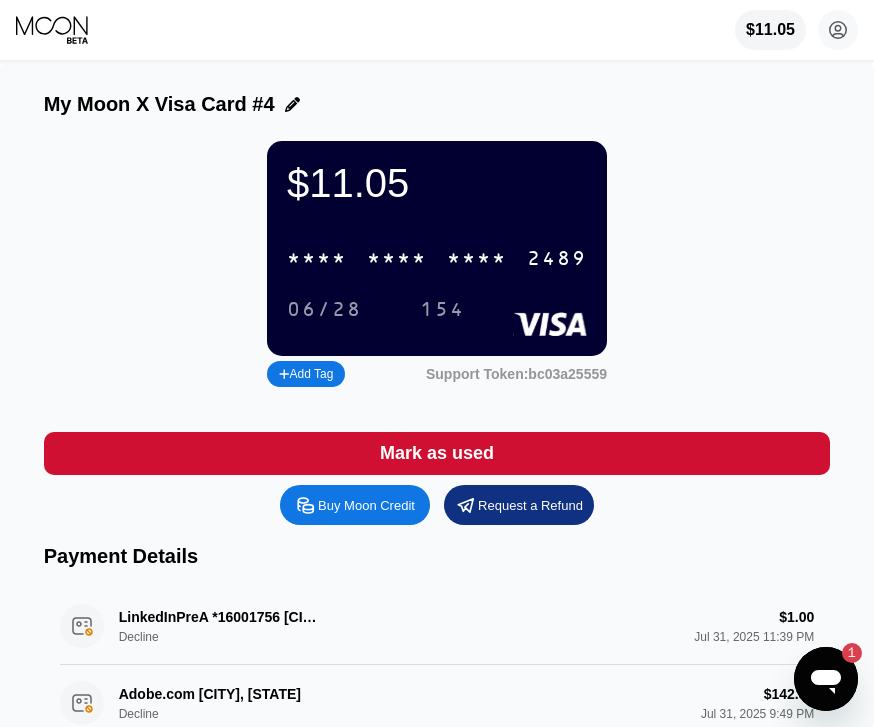 click on "* * * *" at bounding box center (477, 259) 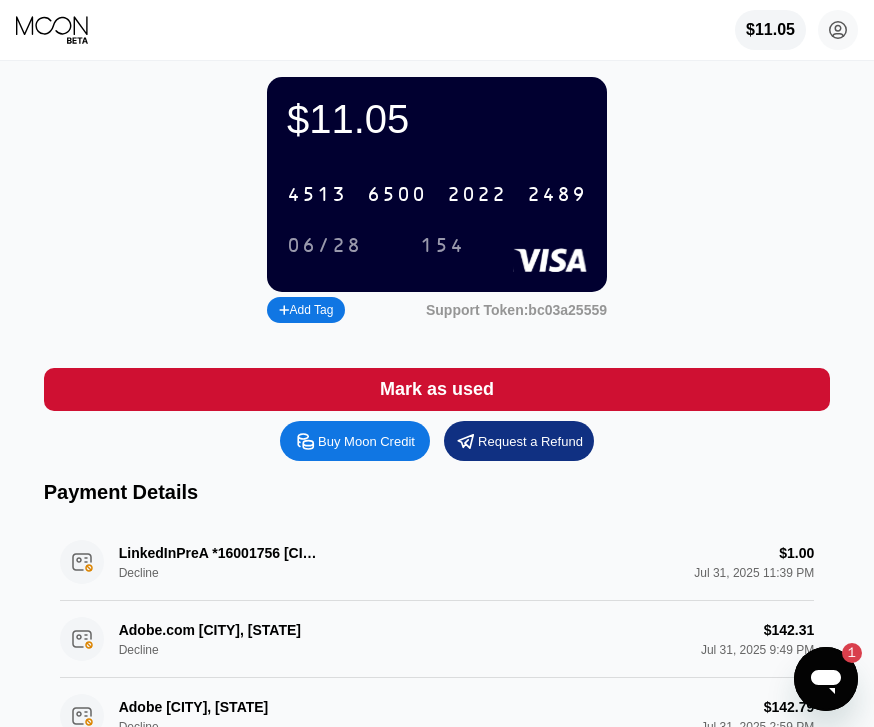 scroll, scrollTop: 71, scrollLeft: 0, axis: vertical 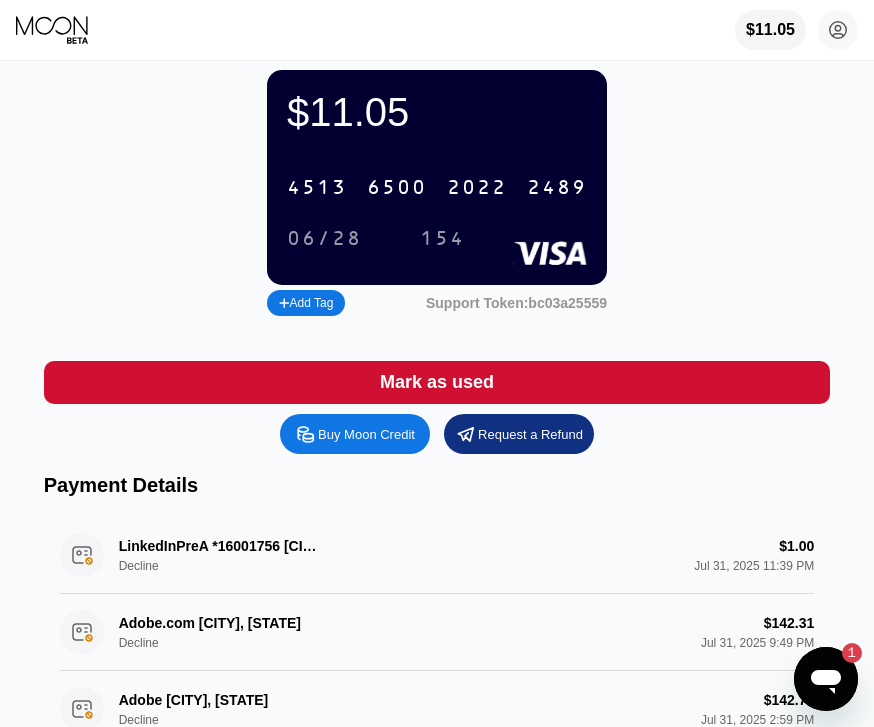 click 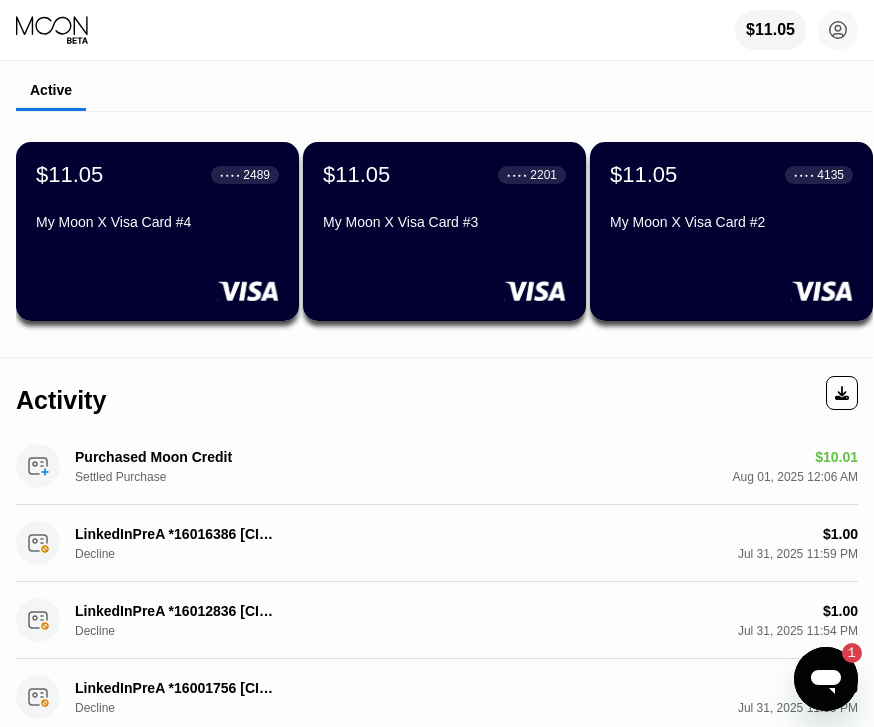 scroll, scrollTop: 0, scrollLeft: 0, axis: both 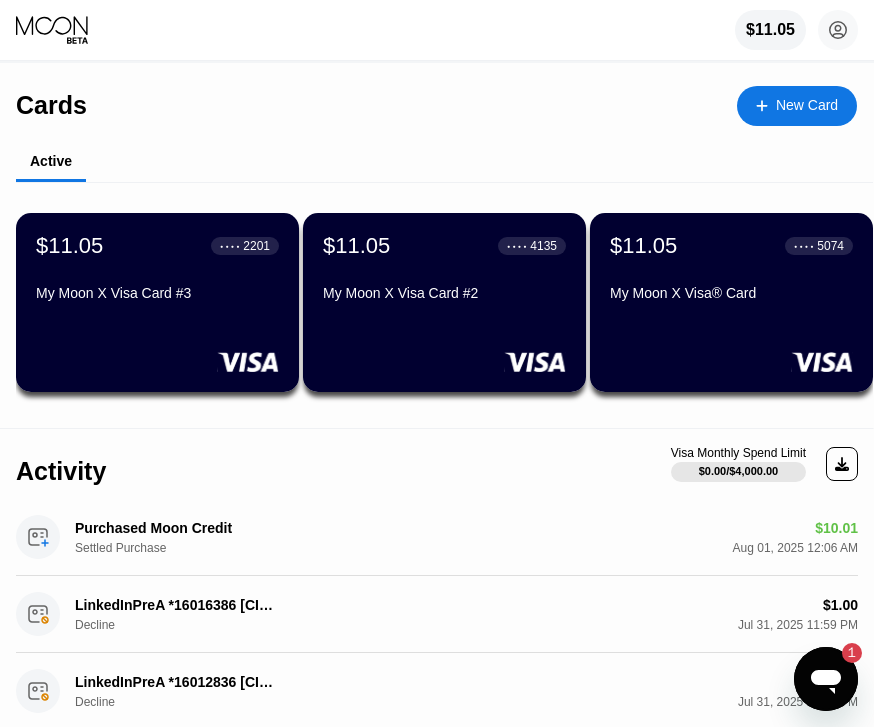 click on "$11.05" at bounding box center (356, 246) 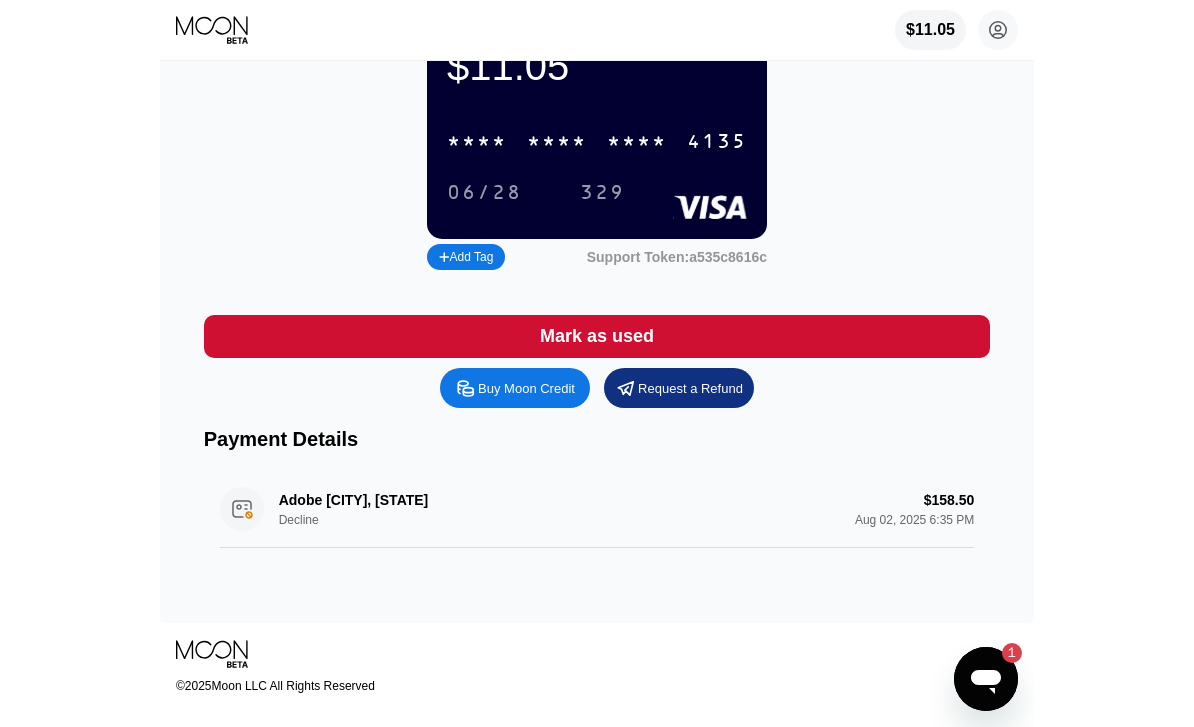 scroll, scrollTop: 22, scrollLeft: 0, axis: vertical 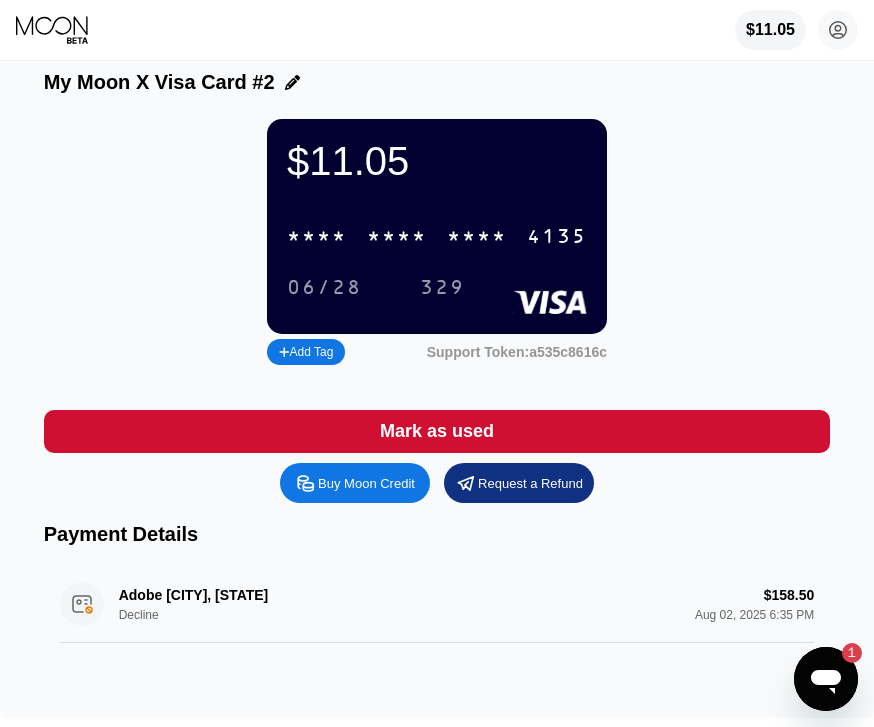 click on "4135" at bounding box center (557, 237) 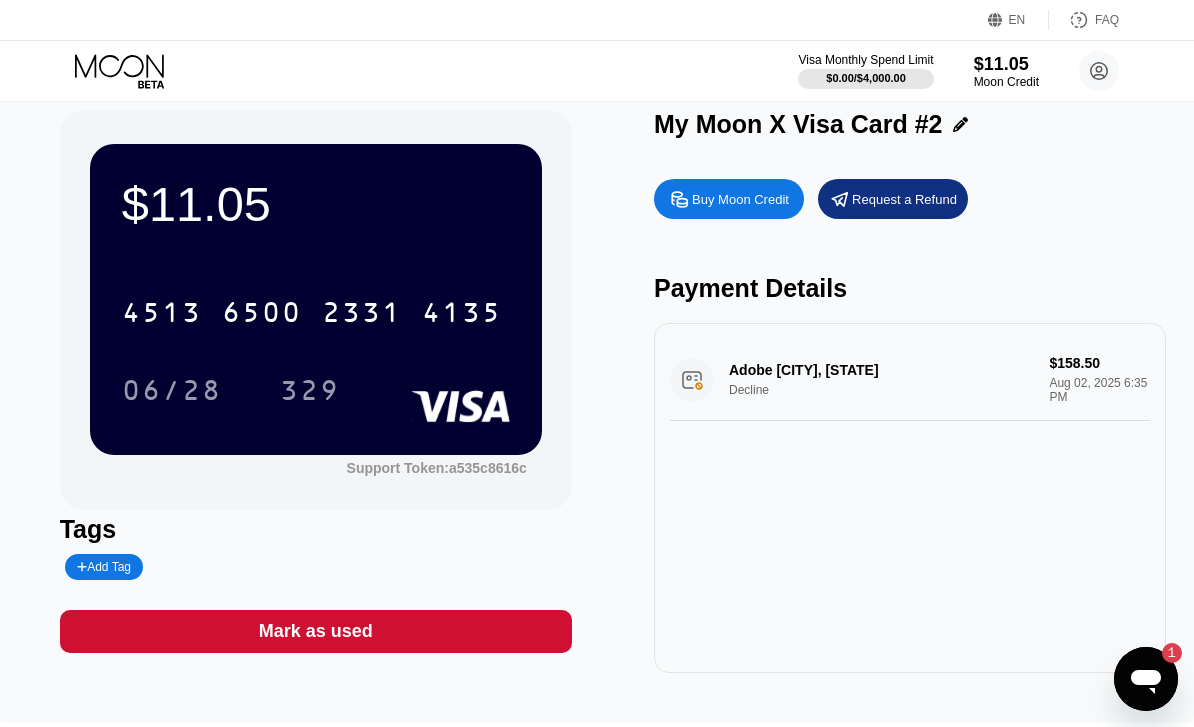 click on "4135" at bounding box center (462, 315) 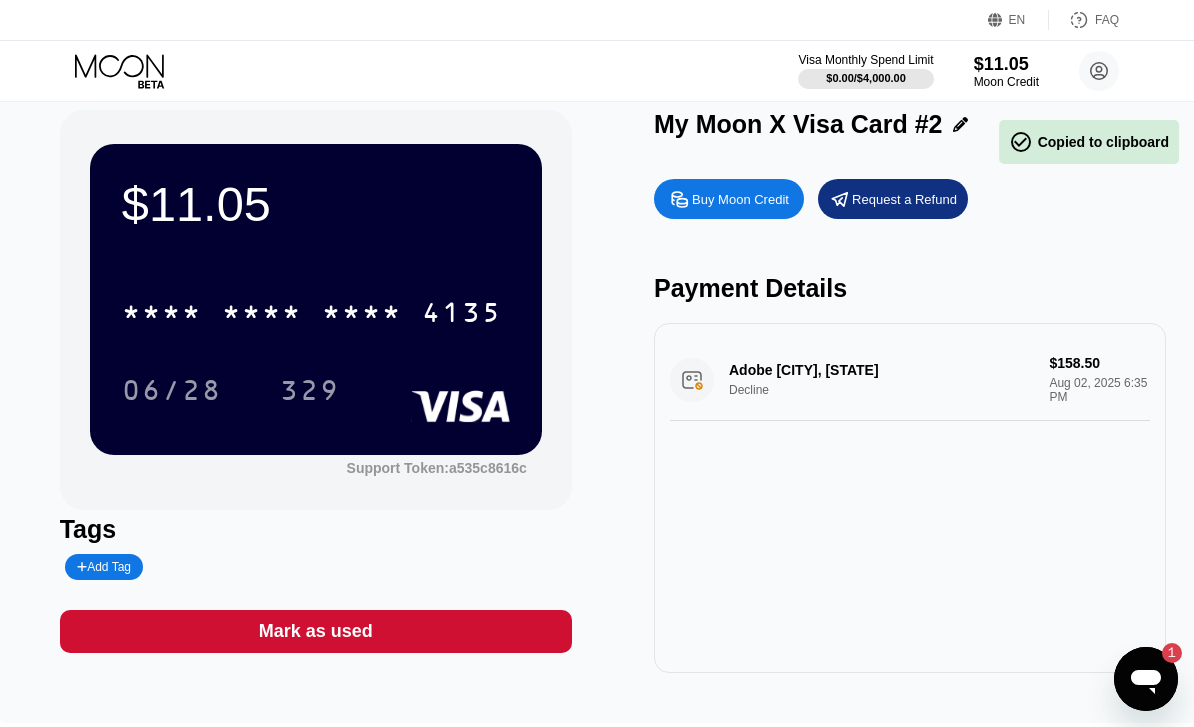 click on "4135" at bounding box center [462, 315] 